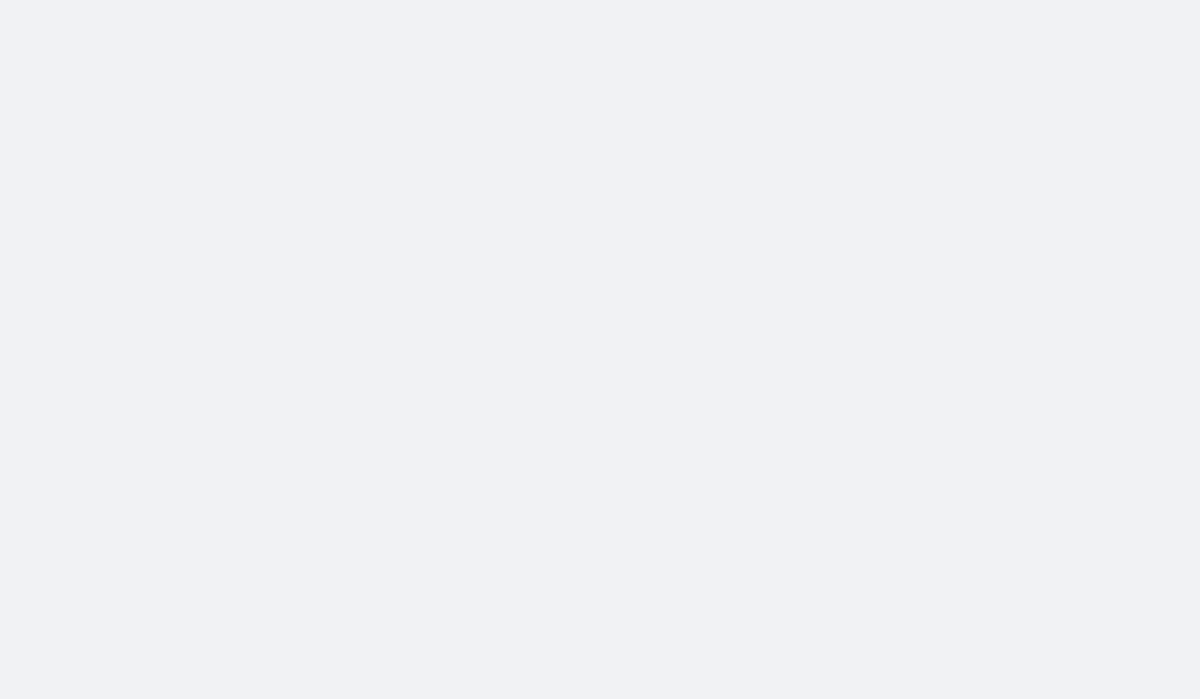 scroll, scrollTop: 0, scrollLeft: 0, axis: both 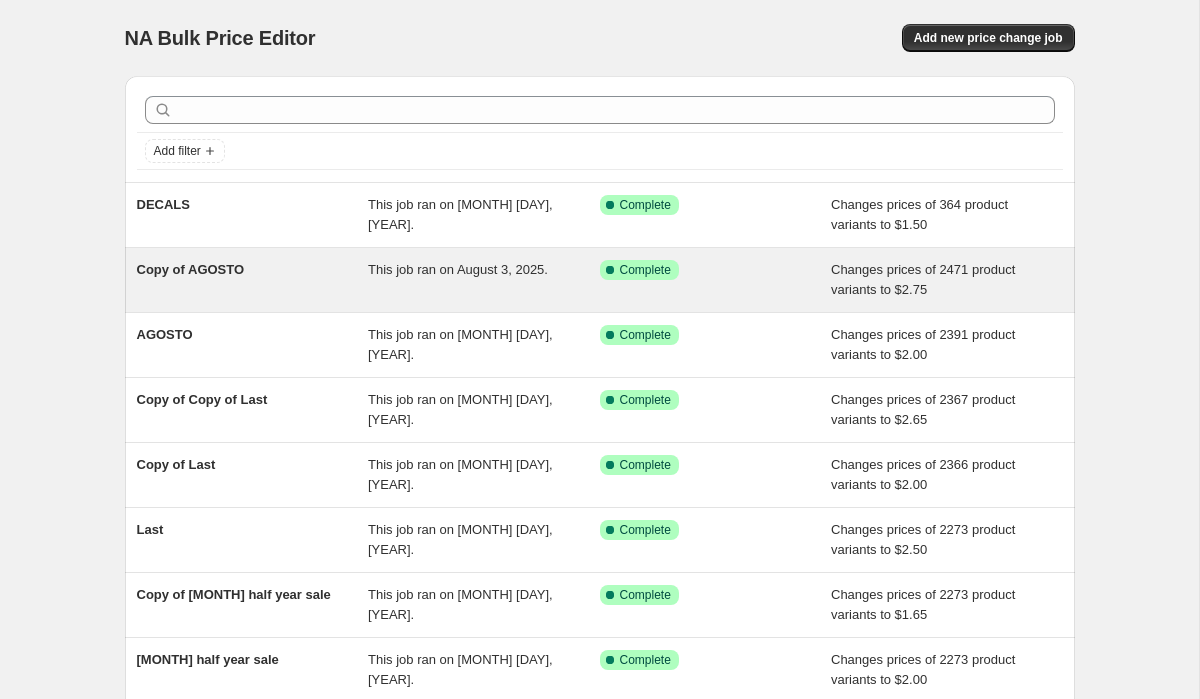 click on "This job ran on August 3, 2025." at bounding box center [458, 269] 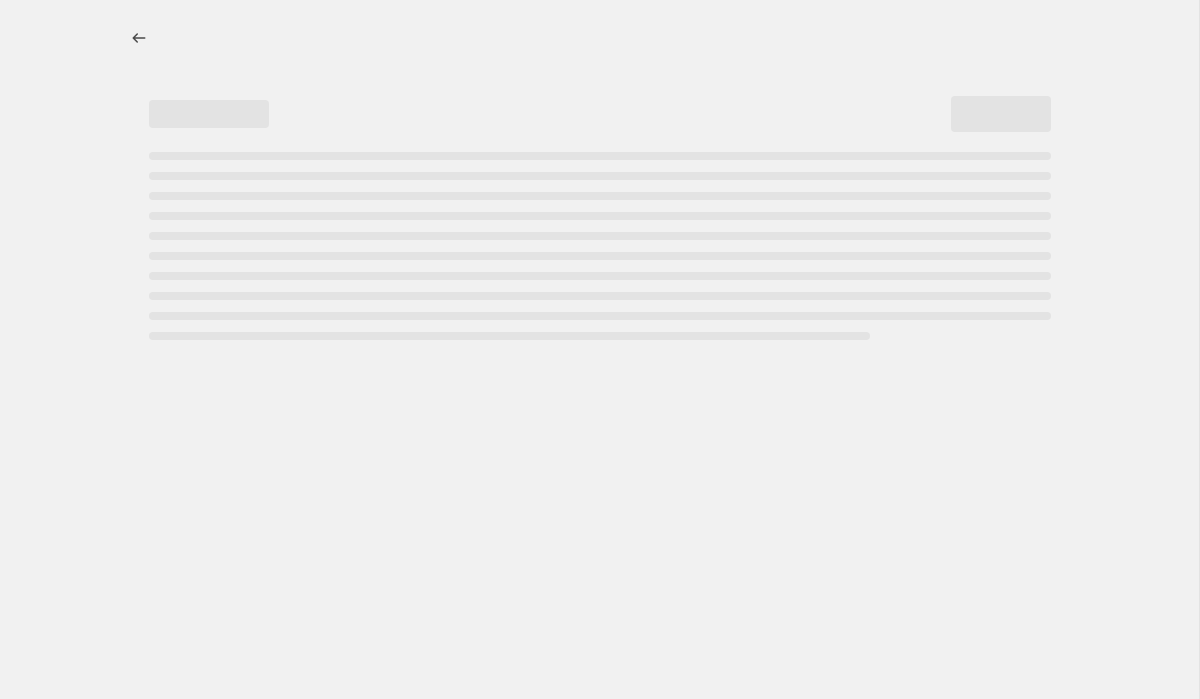 select on "to" 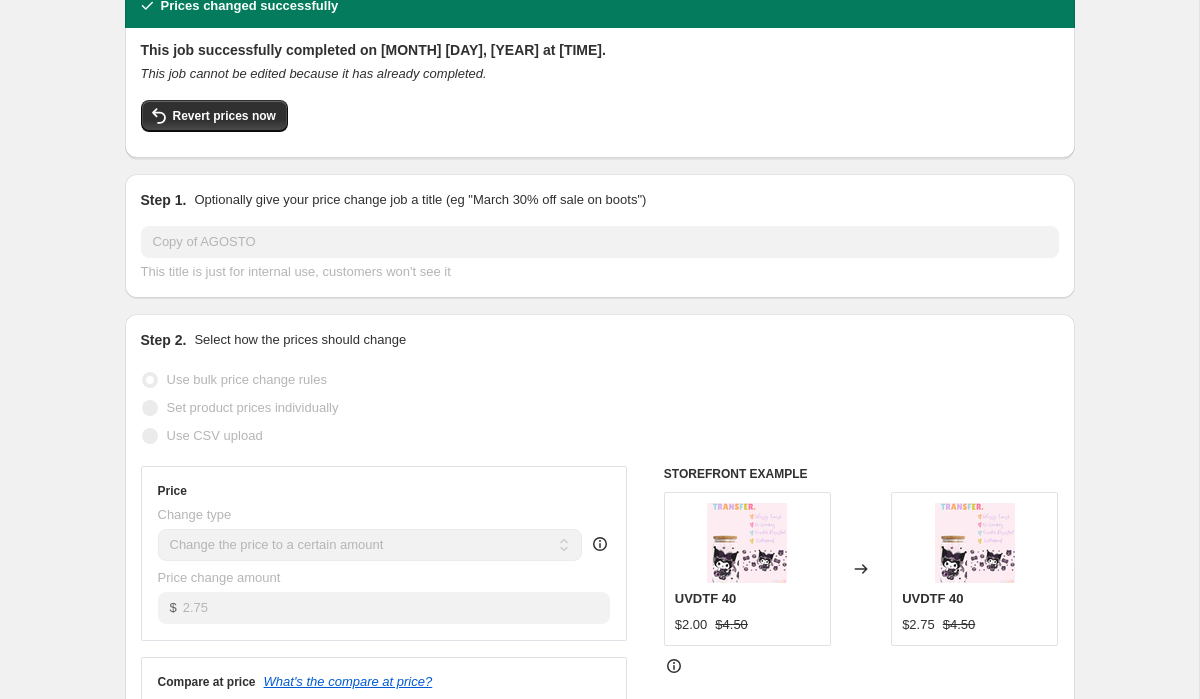 scroll, scrollTop: 0, scrollLeft: 0, axis: both 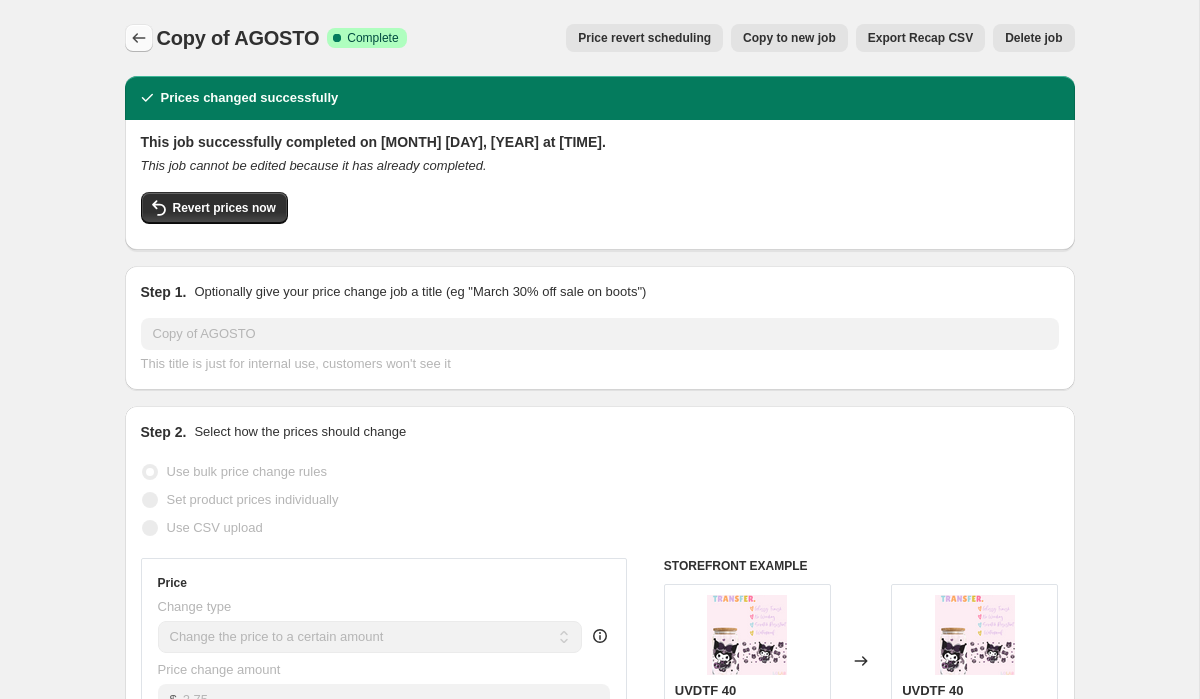 click 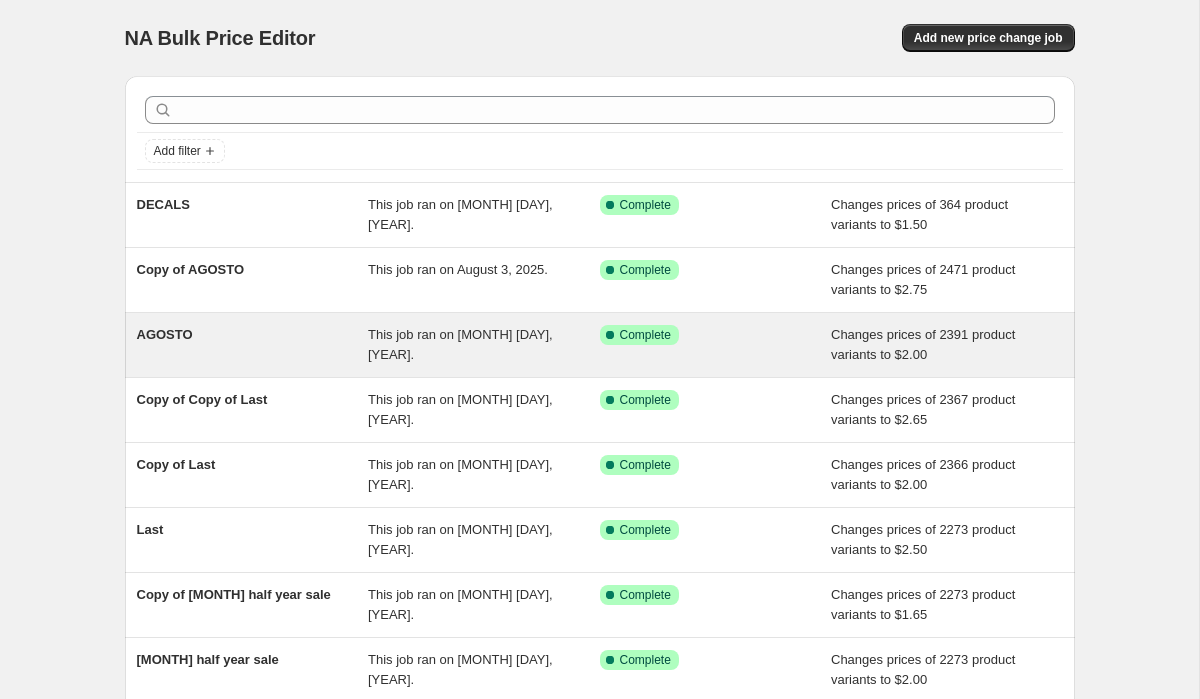 click on "AGOSTO" at bounding box center [253, 345] 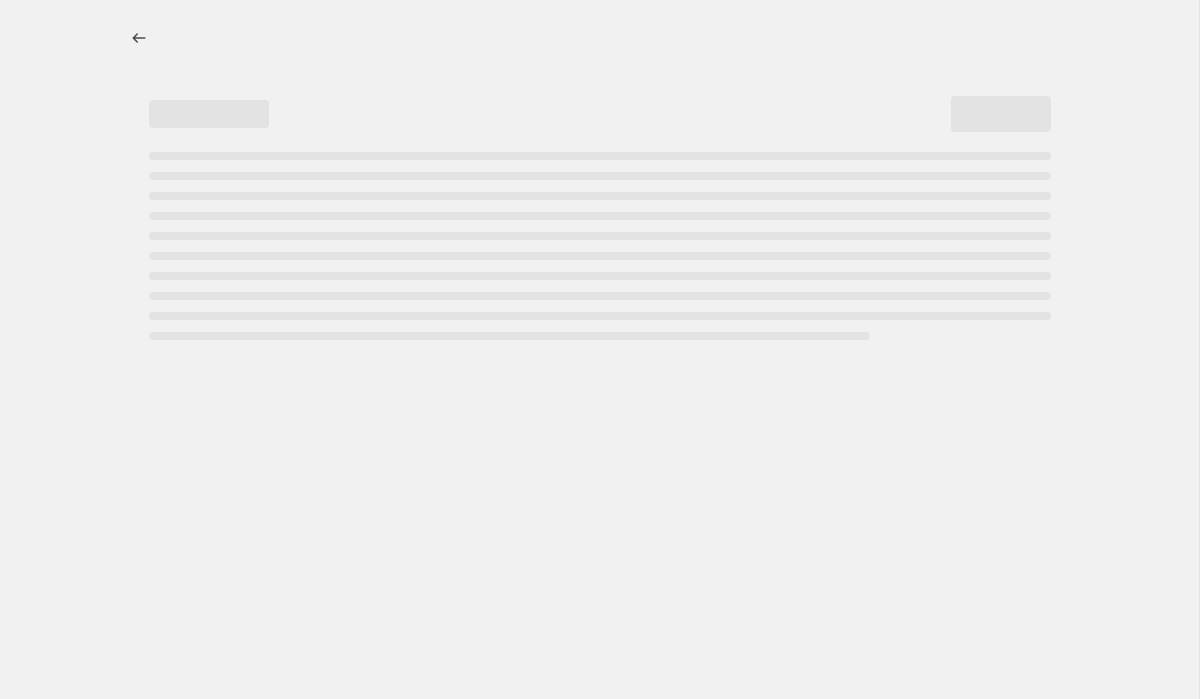 select on "to" 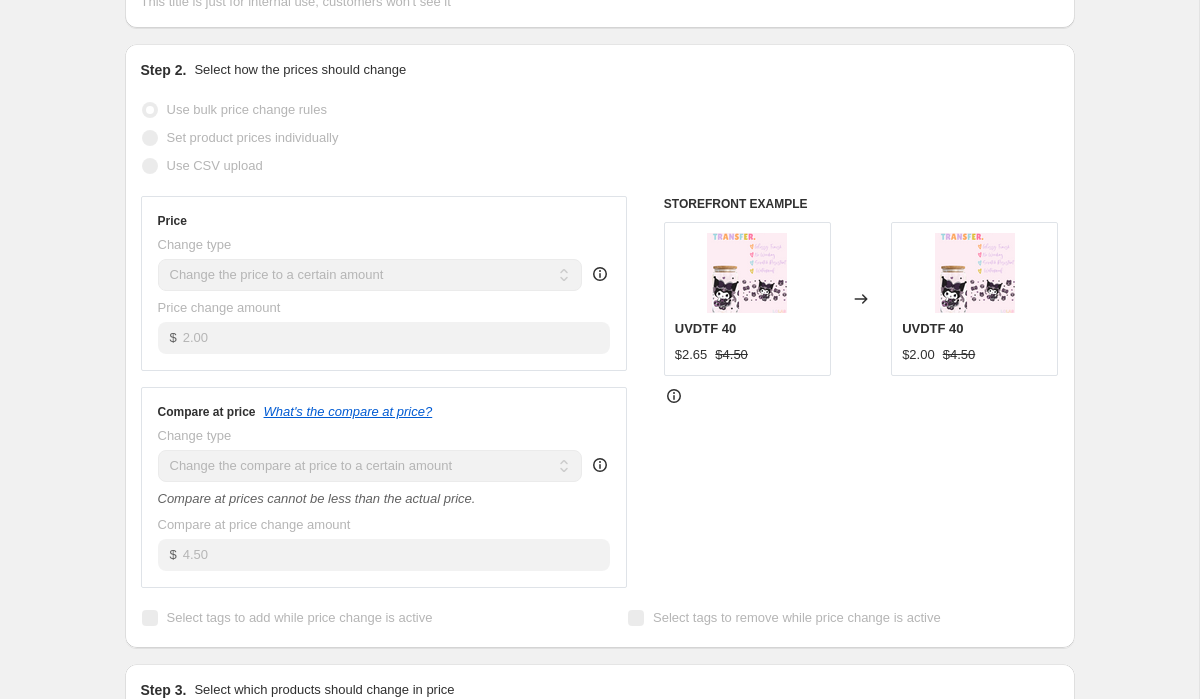 scroll, scrollTop: 0, scrollLeft: 0, axis: both 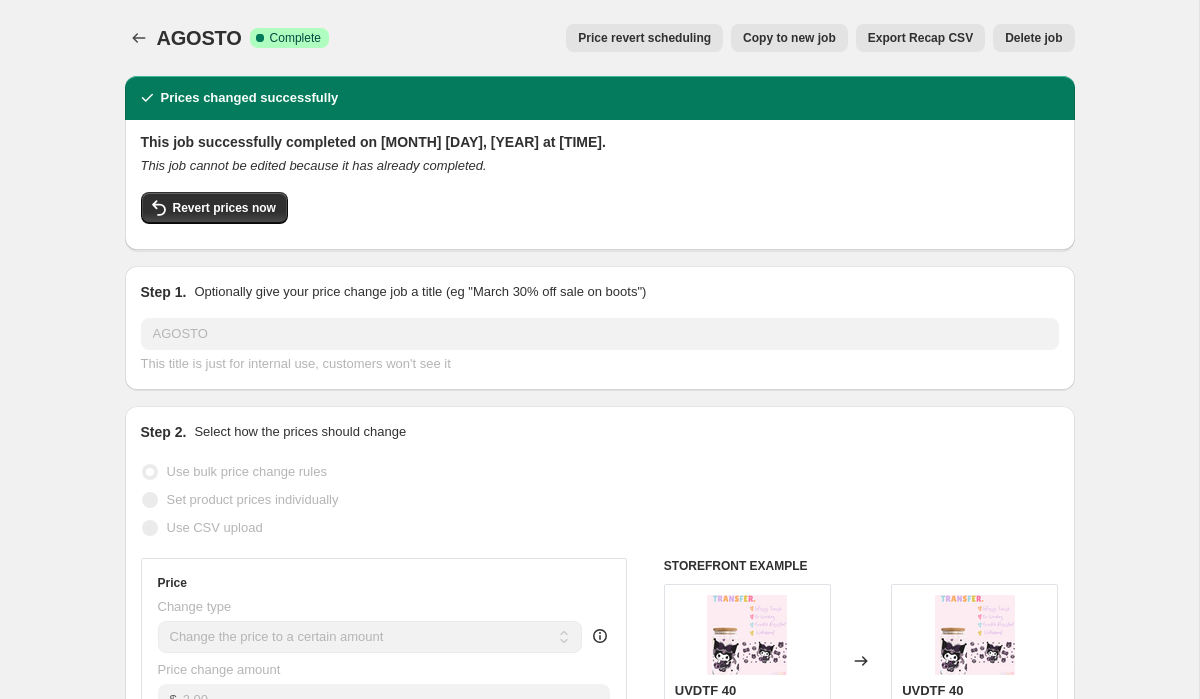 click on "Copy to new job" at bounding box center [789, 38] 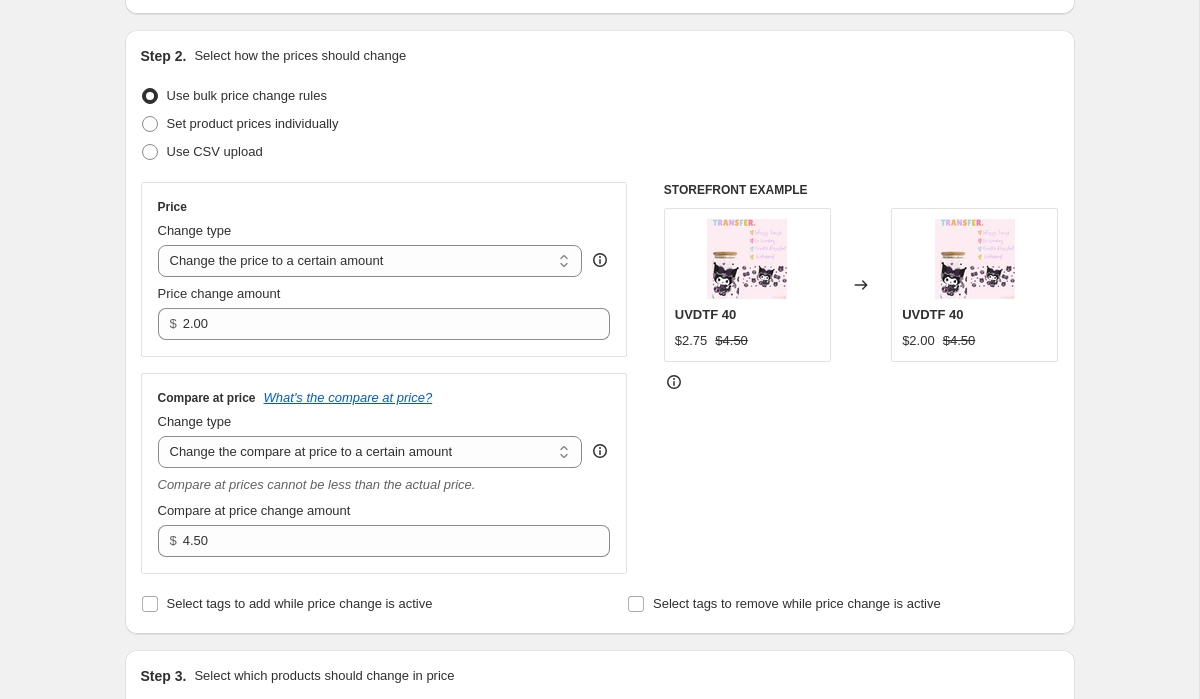 scroll, scrollTop: 230, scrollLeft: 0, axis: vertical 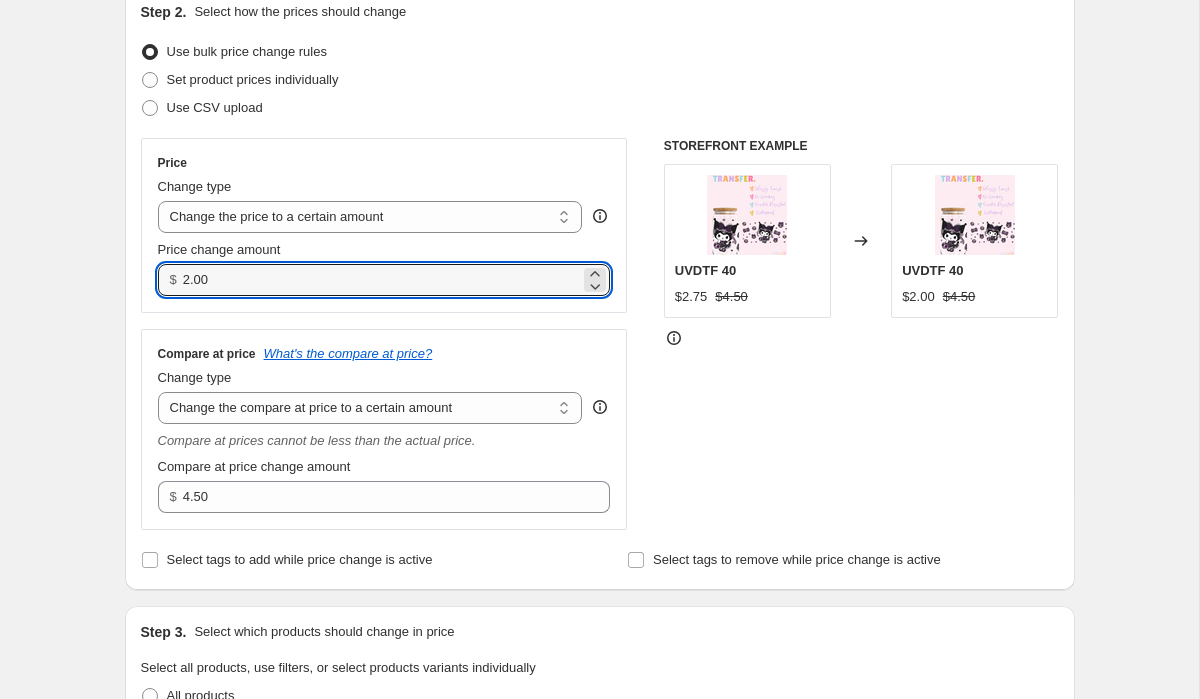 drag, startPoint x: 278, startPoint y: 282, endPoint x: 125, endPoint y: 276, distance: 153.1176 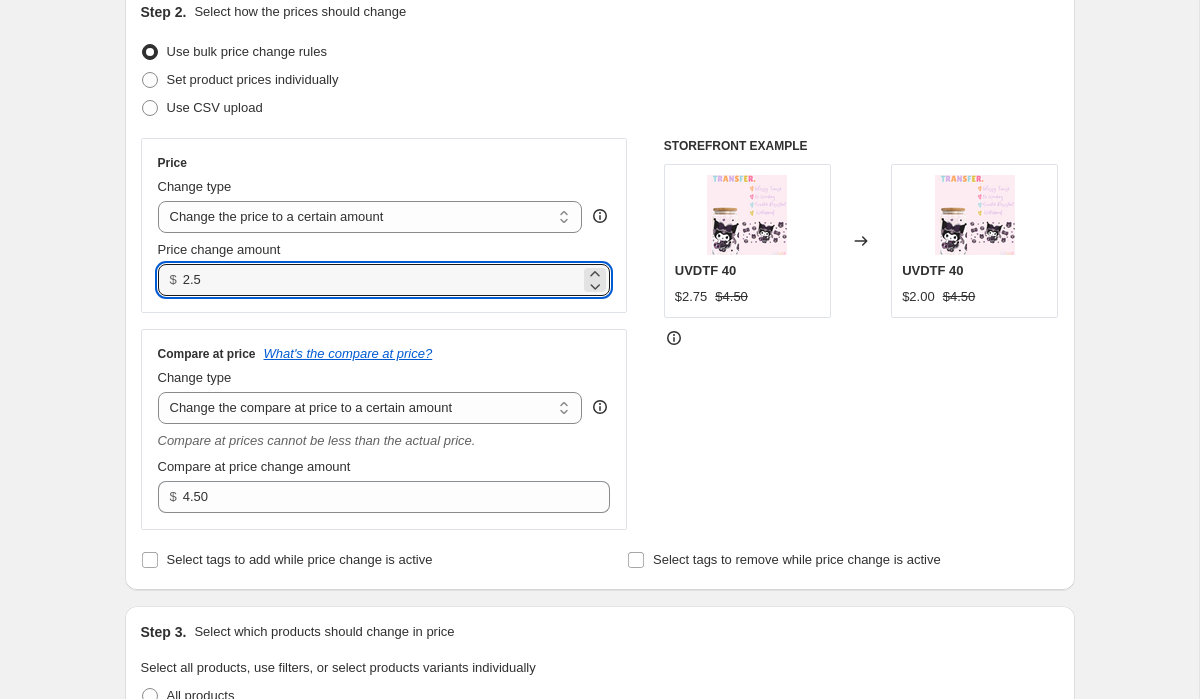 type on "2.50" 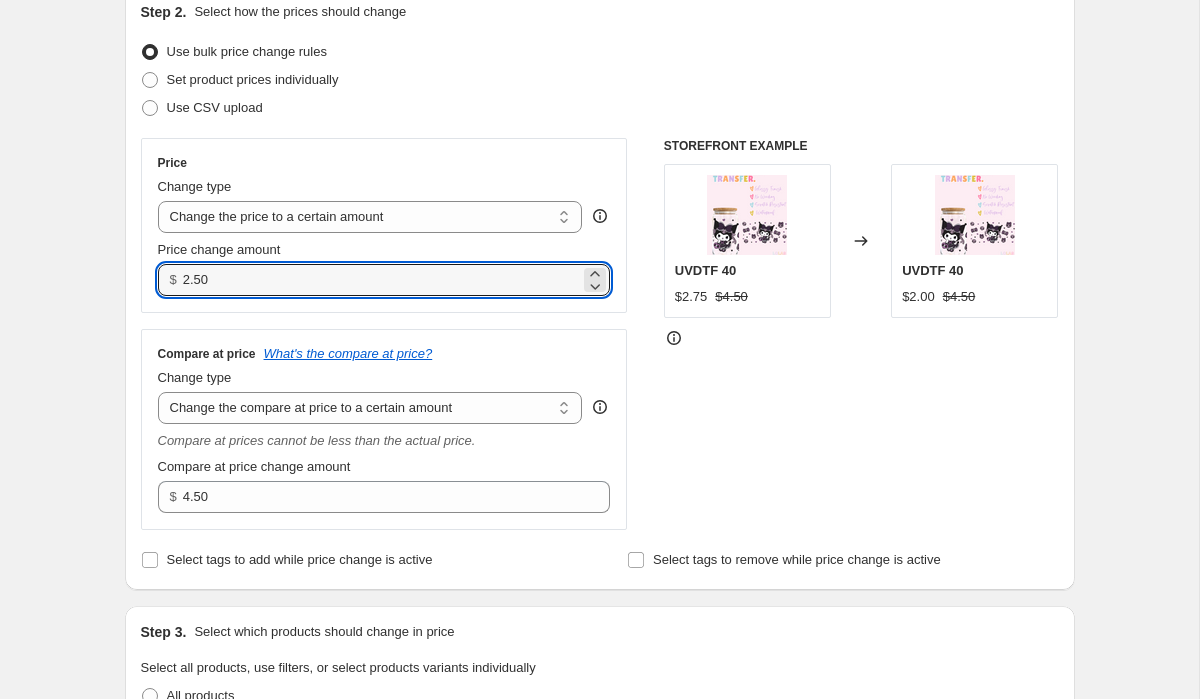 click on "Use CSV upload" at bounding box center [600, 108] 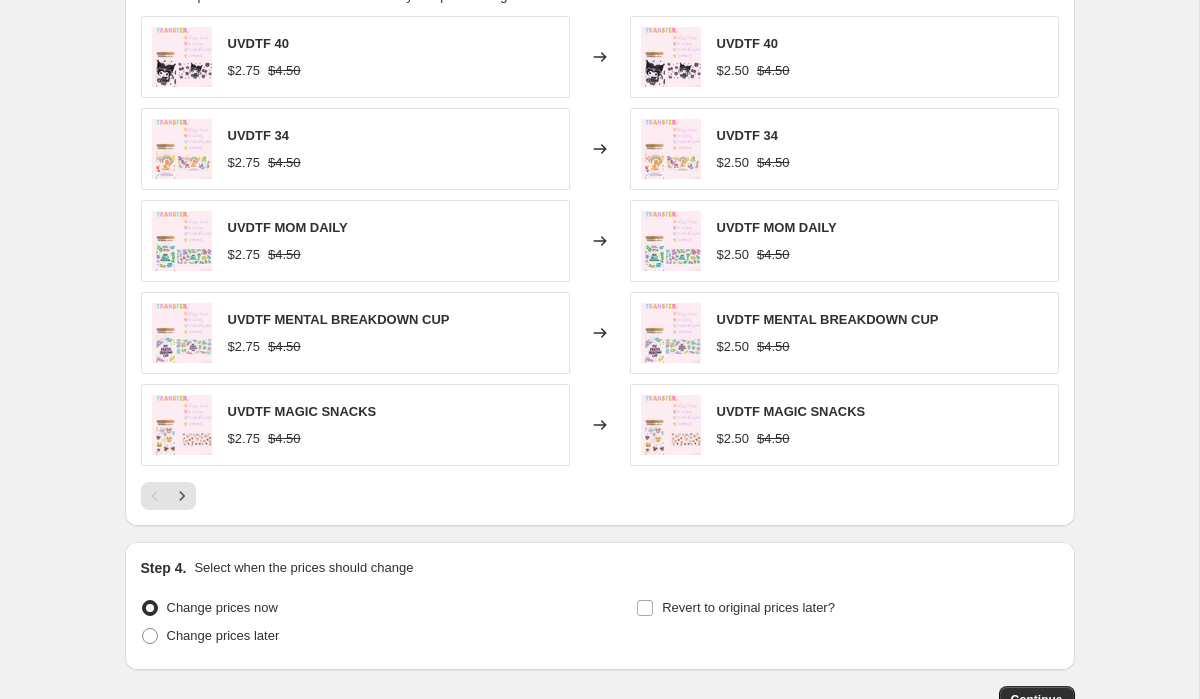scroll, scrollTop: 1559, scrollLeft: 0, axis: vertical 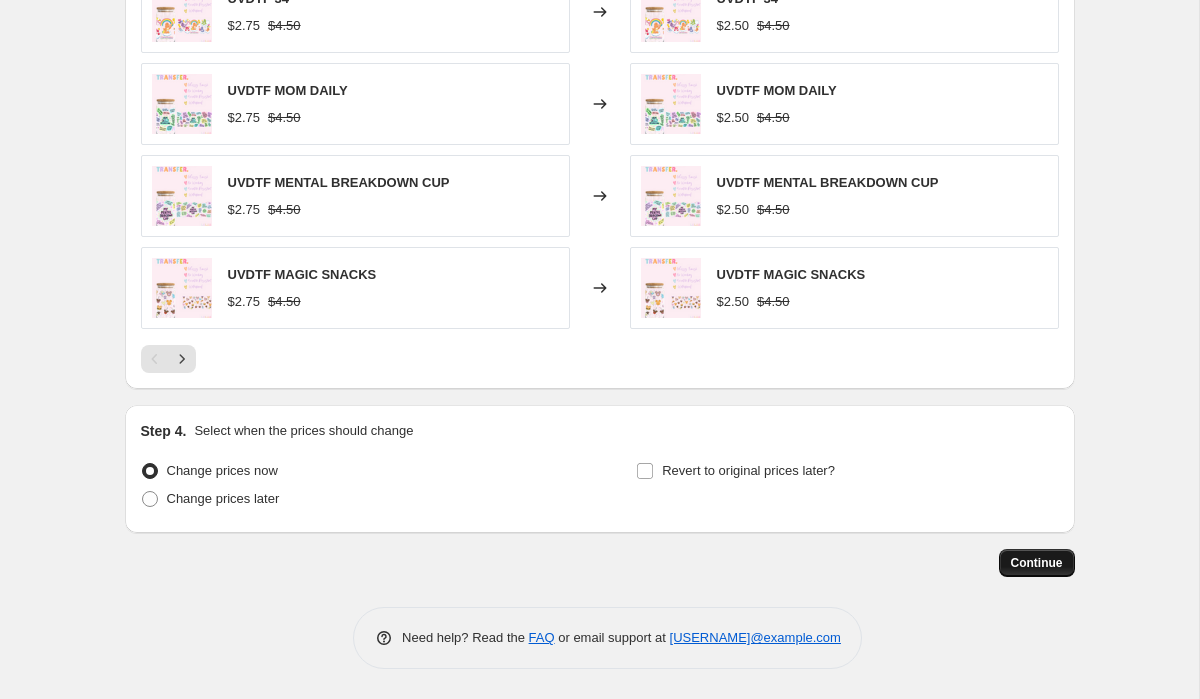 click on "Continue" at bounding box center [1037, 563] 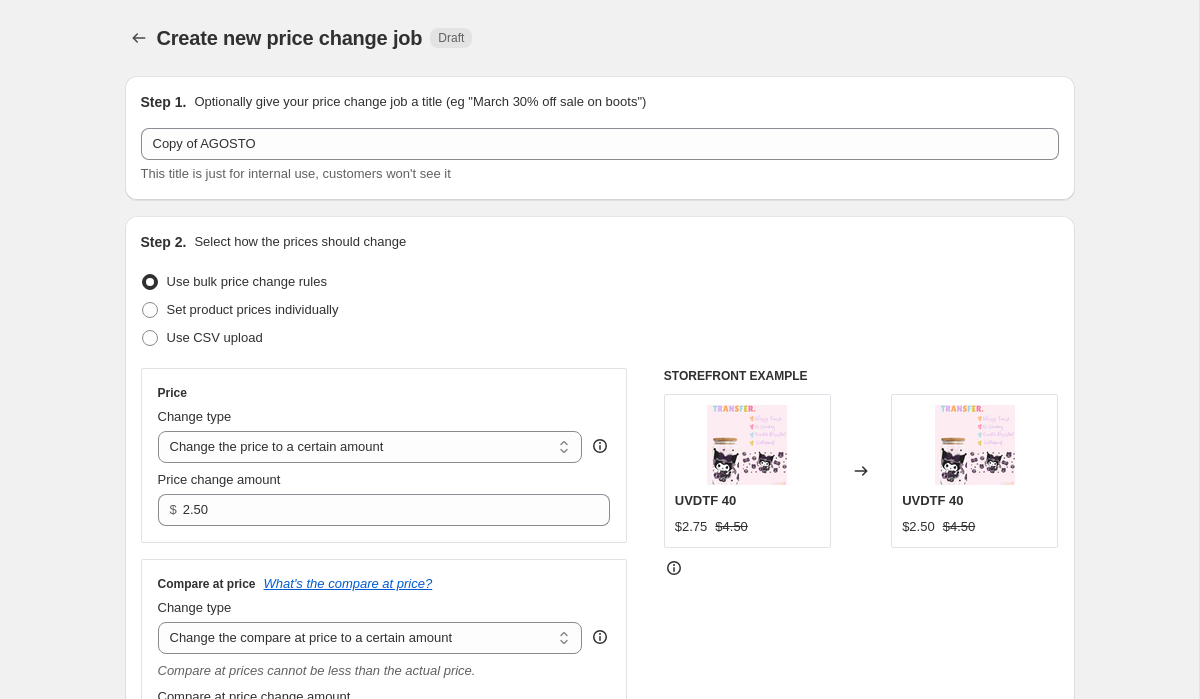 scroll, scrollTop: 1559, scrollLeft: 0, axis: vertical 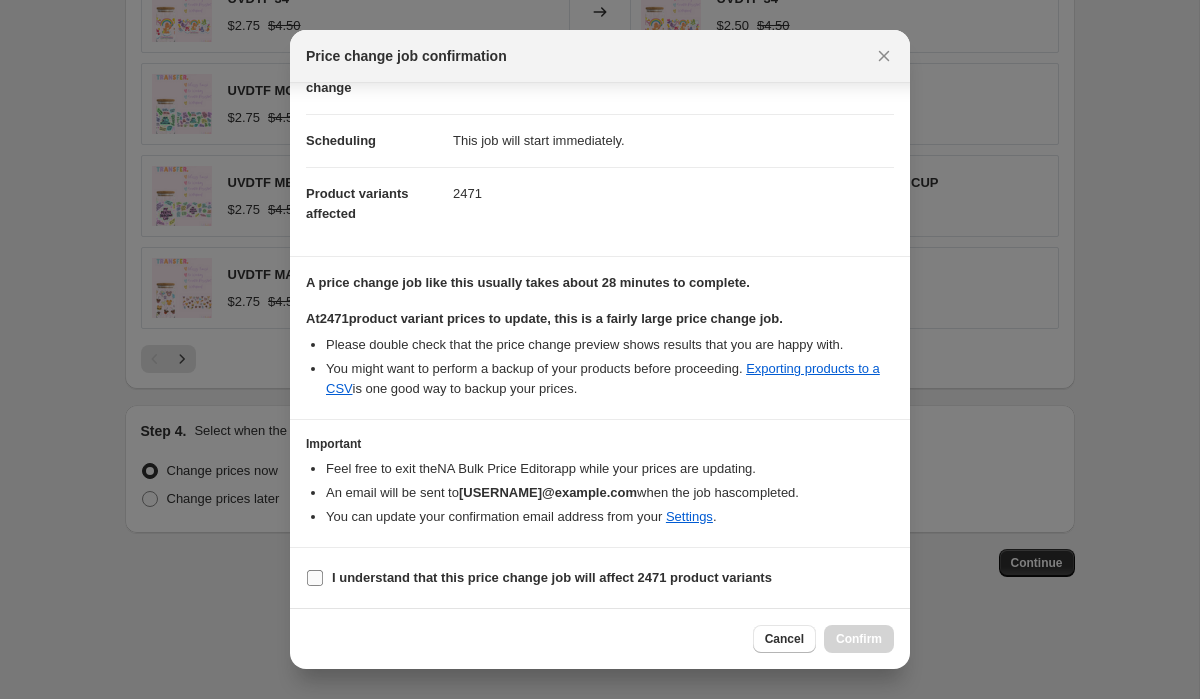 click on "I understand that this price change job will affect 2471 product variants" at bounding box center (315, 578) 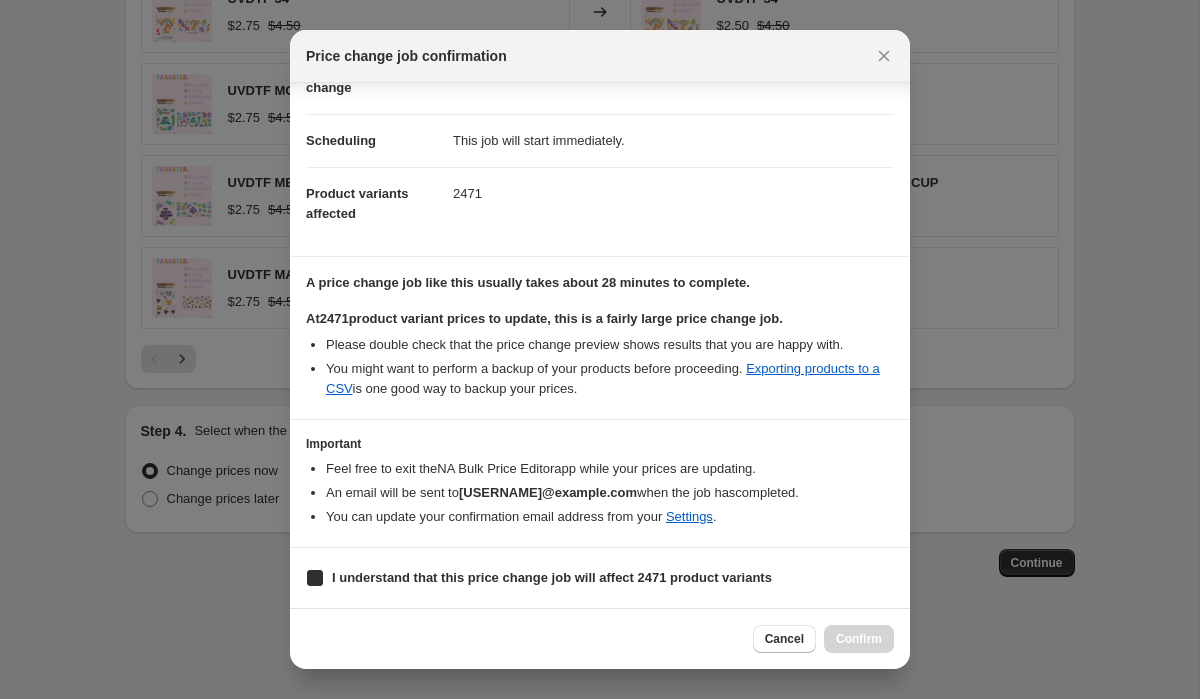 checkbox on "true" 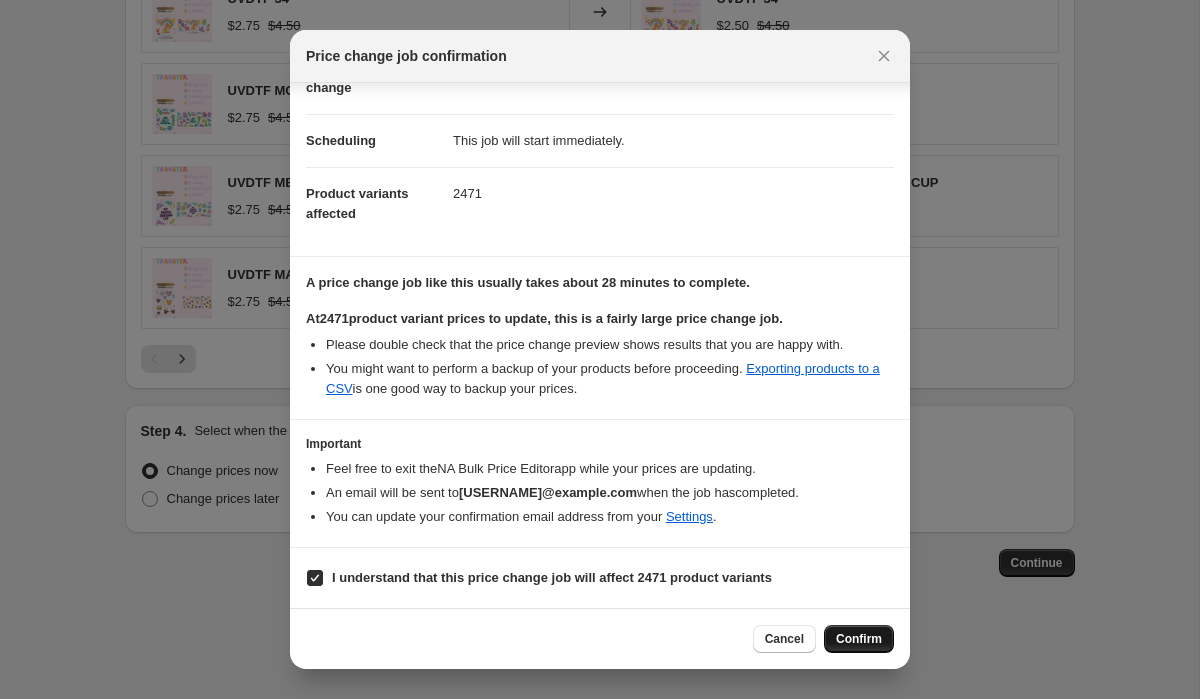 click on "Confirm" at bounding box center (859, 639) 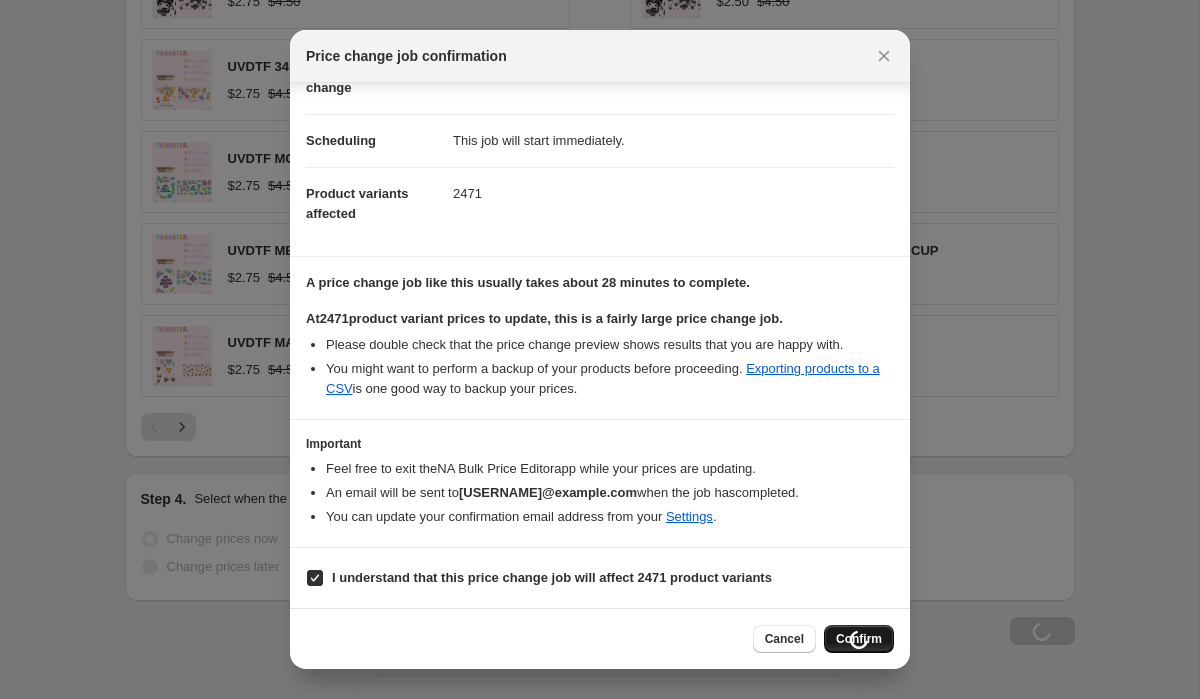 scroll, scrollTop: 1627, scrollLeft: 0, axis: vertical 